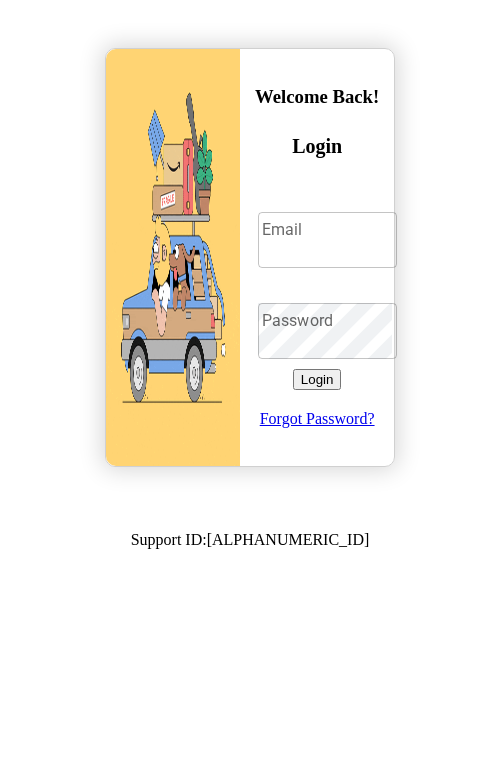 scroll, scrollTop: 0, scrollLeft: 0, axis: both 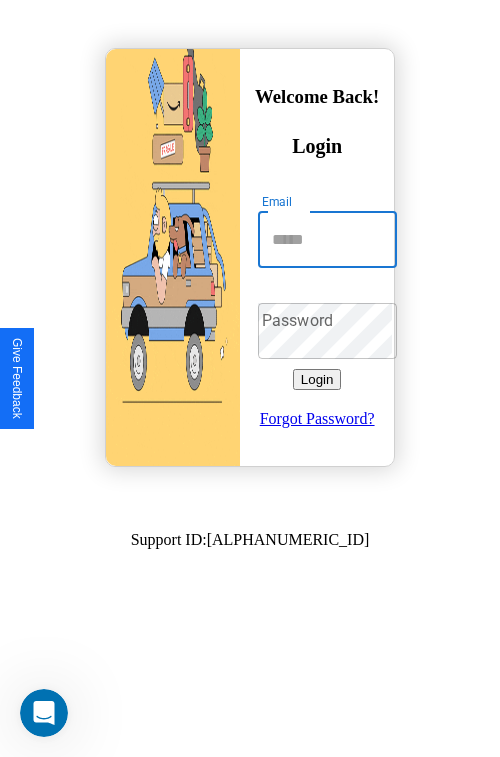 click on "Email" at bounding box center [327, 240] 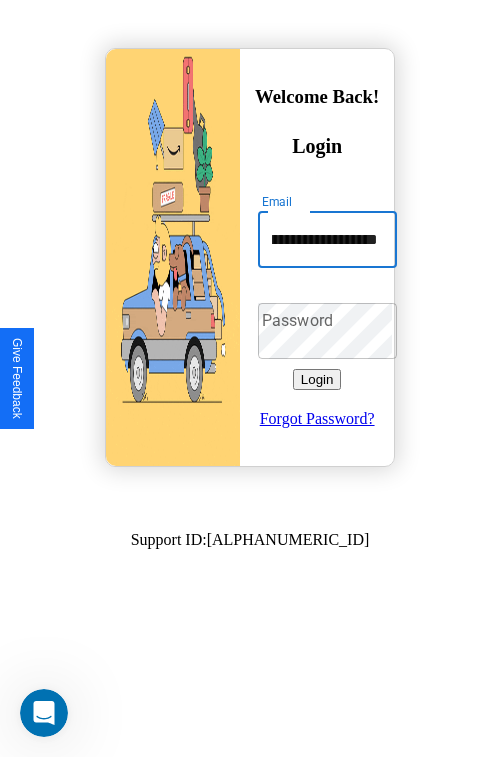 scroll, scrollTop: 0, scrollLeft: 80, axis: horizontal 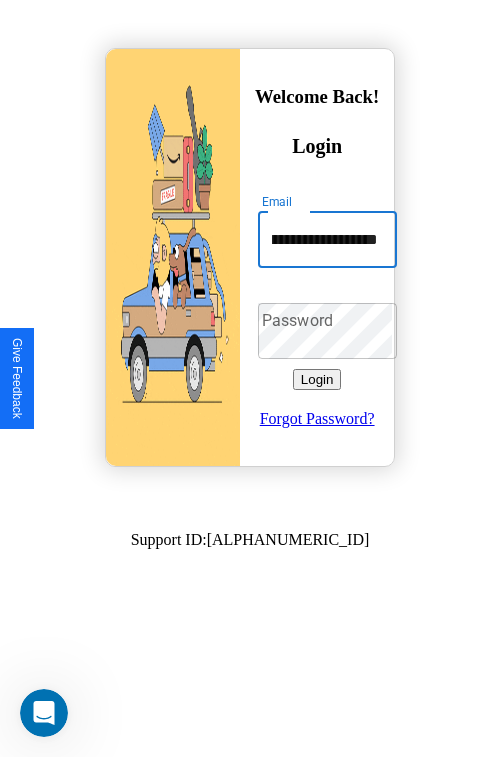 type on "**********" 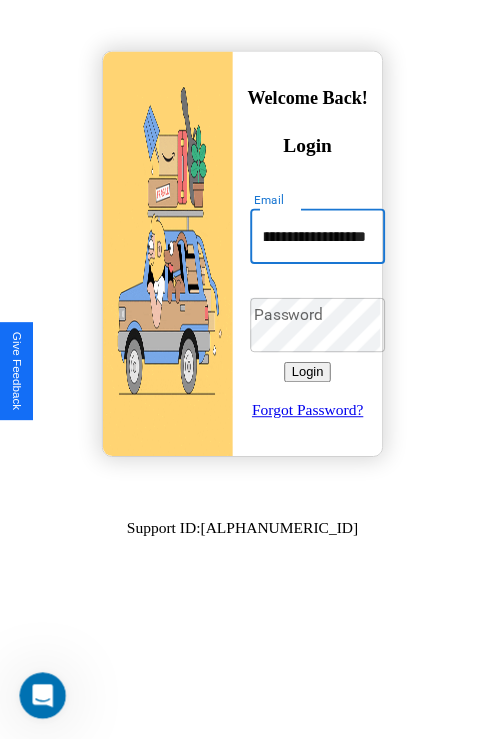scroll, scrollTop: 0, scrollLeft: 0, axis: both 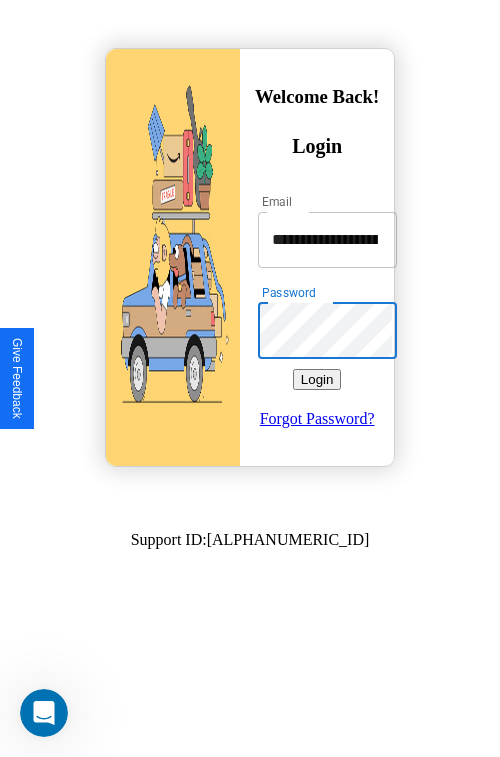click on "Login" at bounding box center (317, 379) 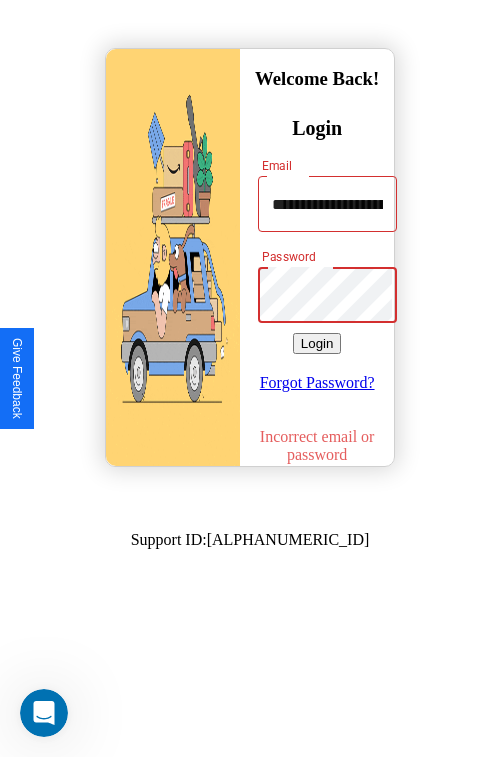 click on "Login" at bounding box center [317, 343] 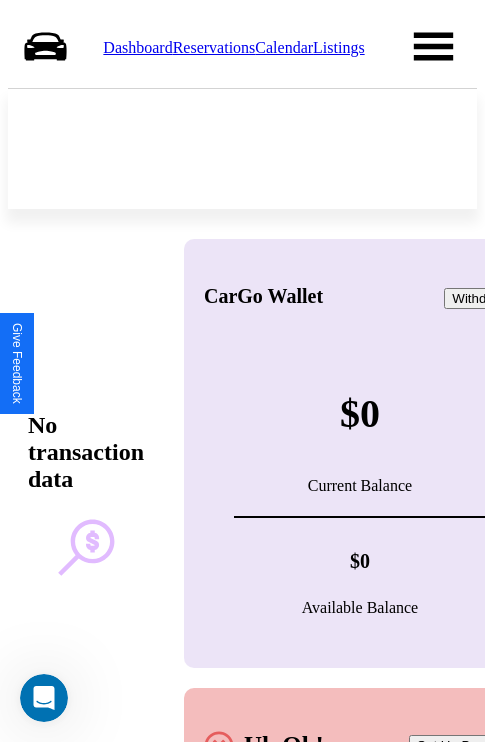scroll, scrollTop: 0, scrollLeft: 0, axis: both 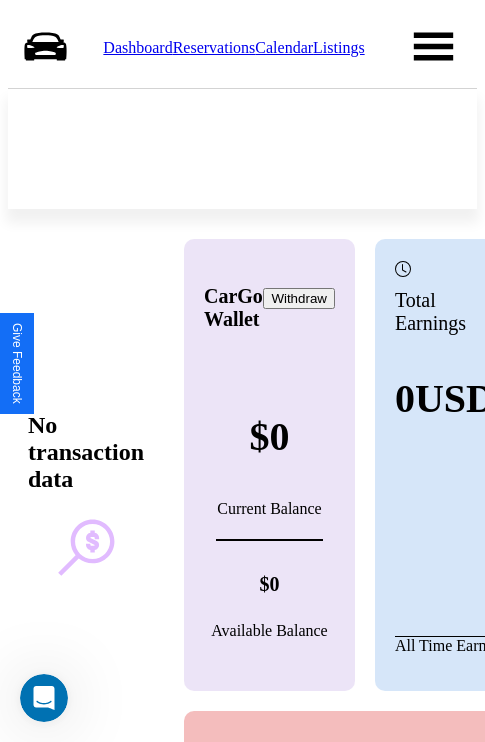 click on "Calendar" at bounding box center [284, 47] 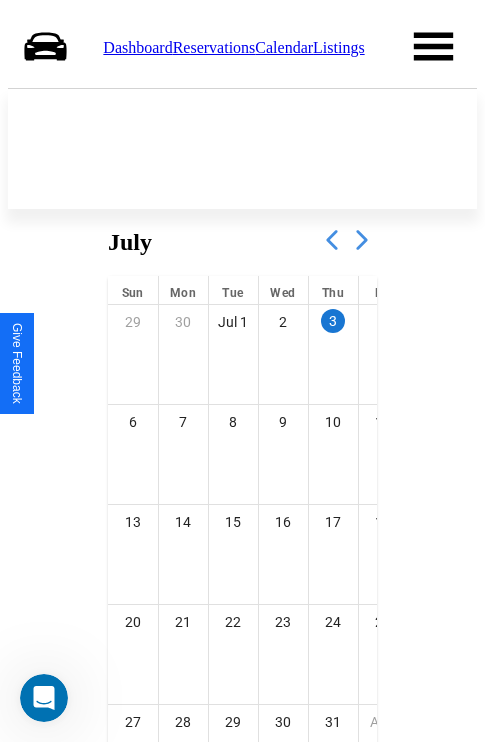 click at bounding box center [362, 240] 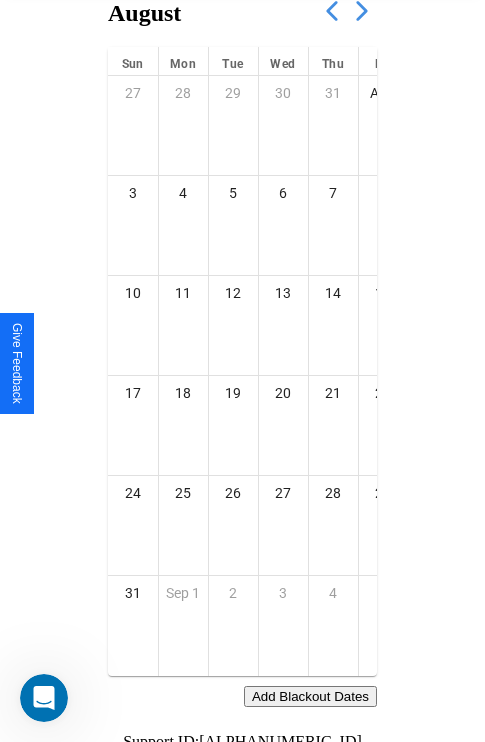 scroll, scrollTop: 242, scrollLeft: 0, axis: vertical 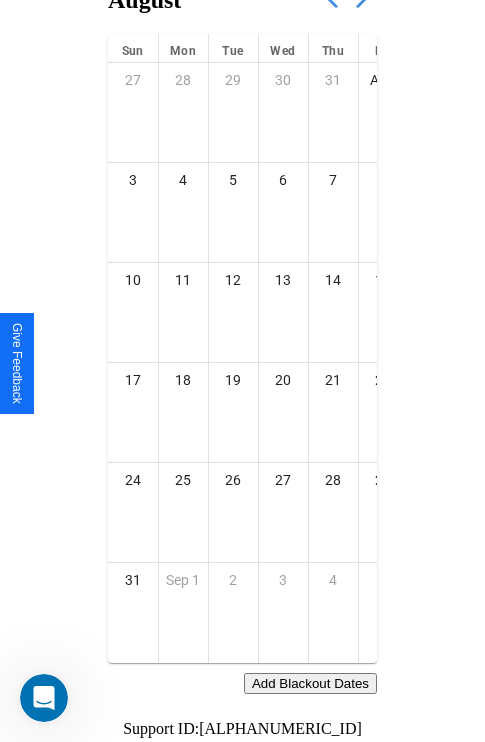 click on "Add Blackout Dates" at bounding box center (310, 683) 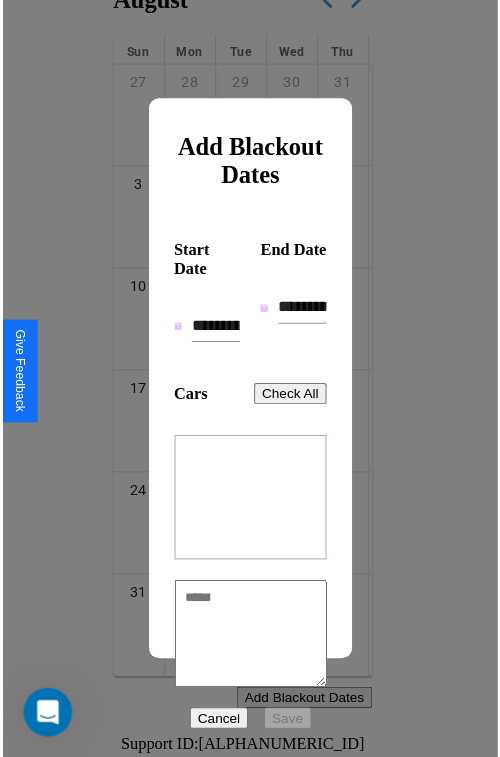 scroll, scrollTop: 227, scrollLeft: 0, axis: vertical 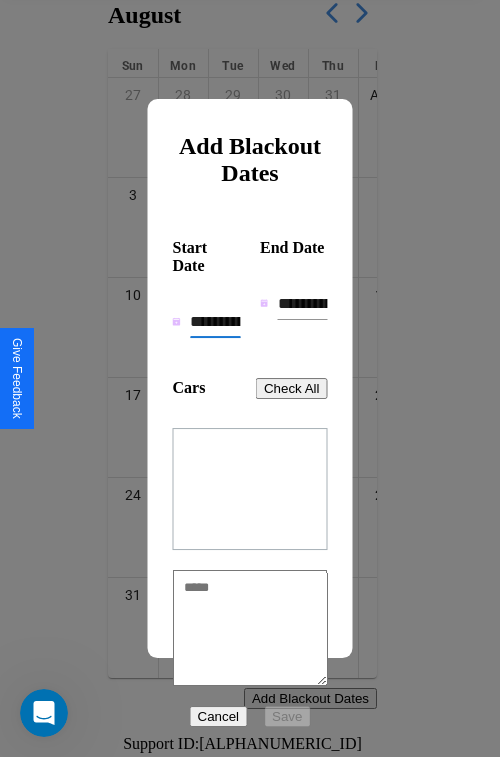 click on "**********" at bounding box center (215, 322) 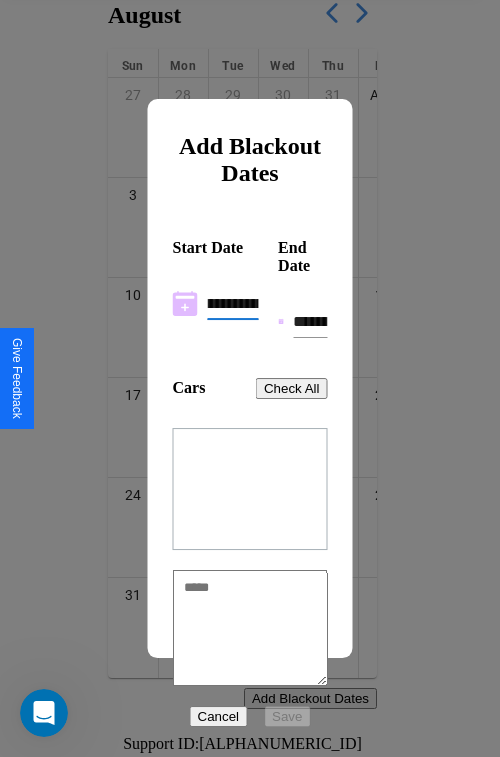 scroll, scrollTop: 0, scrollLeft: 37, axis: horizontal 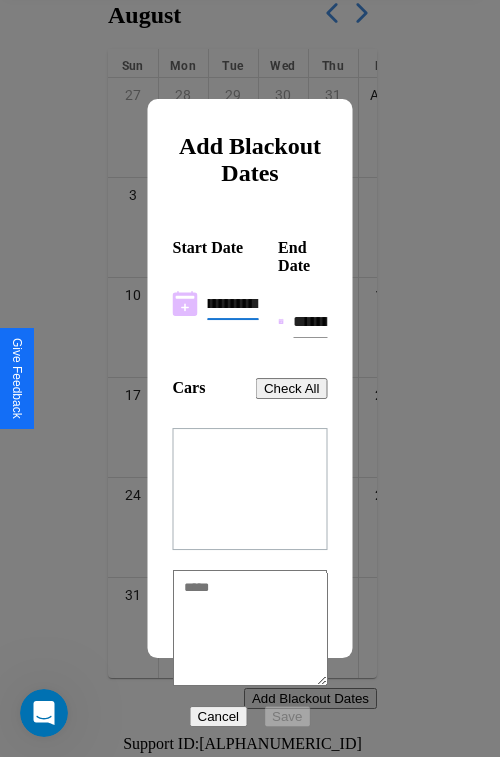 type on "**********" 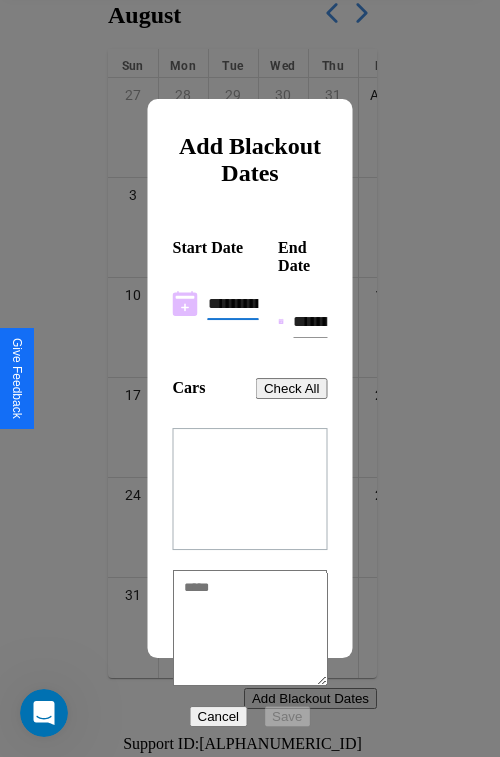 click on "**********" at bounding box center [310, 322] 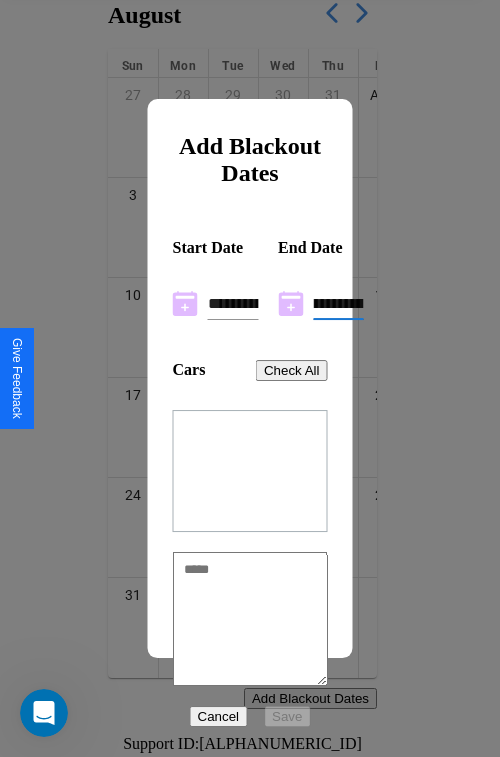 type on "**********" 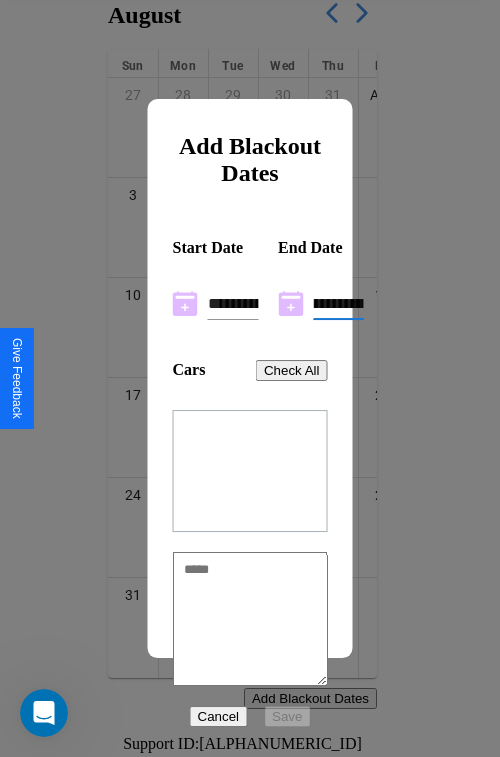 scroll, scrollTop: 0, scrollLeft: 37, axis: horizontal 